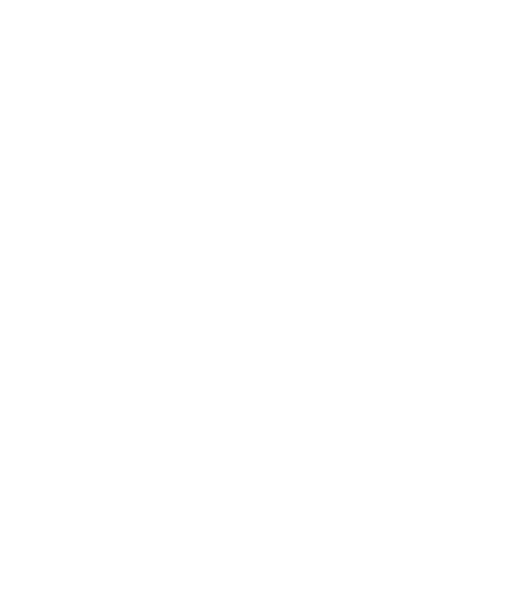 scroll, scrollTop: 0, scrollLeft: 0, axis: both 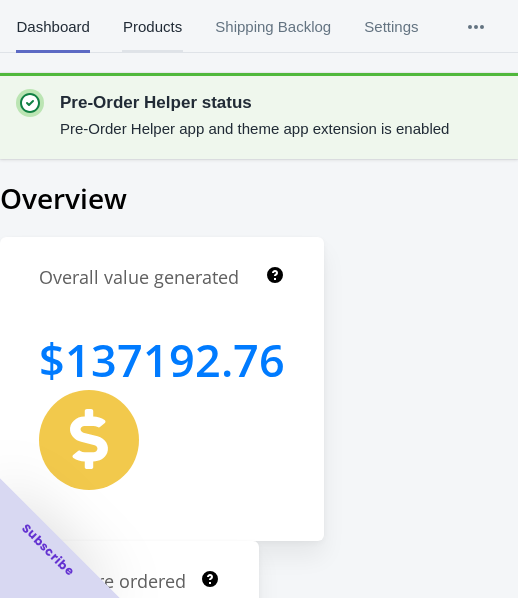click on "Products" at bounding box center (152, 27) 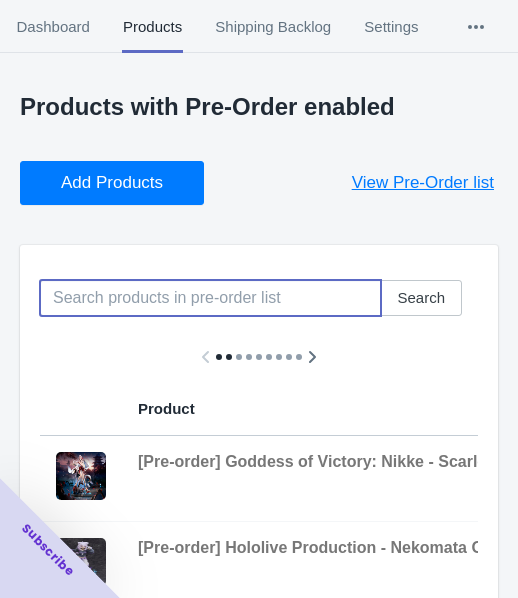 click at bounding box center [210, 298] 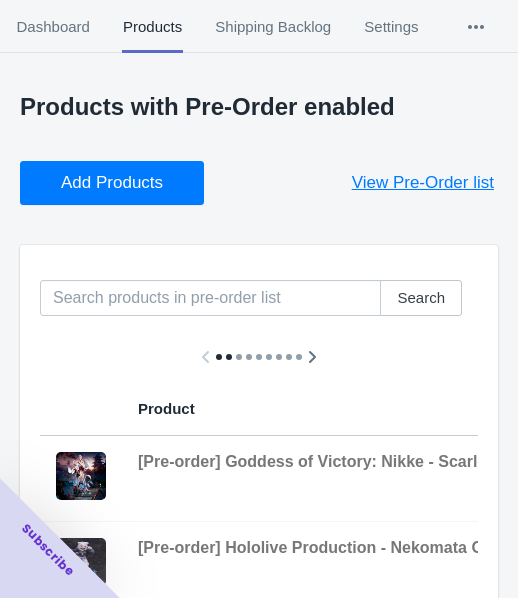 click on "Products with Pre-Order enabled Add Products View Pre-Order list Search Product Variants Status Settings Variants Preview [Pre-order] Goddess of Victory: Nikke - Scarlet: Black Shadow (Longing Flower Ver) 1/4 Scale Figure Hobbysakura 2 variants View Variants [Pre-order] Hololive Production - Nekomata Okayu (We are GAMERS!!!! Ver) 1/7 Scale Figure Design COCO 1 variants View Variants [Pre-order] GODDESS OF VICTORY: NIKKE - DORO Soft Vinyl Figure Cerberus Project 1 variants View Variants [Pre-order] FANTASIAS Series - Hel (Sin Commander Ver) 1/6 Scale Figure Reverse Studio 1 variants View Variants [Pre-order] My Dress Up Darling - Marin Kitagawa (Glass Edition) 1/7 Scale Figure Prisma Wing 1 variants View Variants [Pre-order] Uma Musume: Pretty Derby - Agnes Digital (Agnes Jiangshi Ver) 1/6 Scale Figure Union Creative 1 variants View Variants [Pre-order] Azur Lane - Mikasa (Blue Flower Komachi Ver) Japanese Doll 1/4 Scale Figure FuRyu Corporation 1 variants View Variants 1 variants View Variants 1 variants" at bounding box center (259, 742) 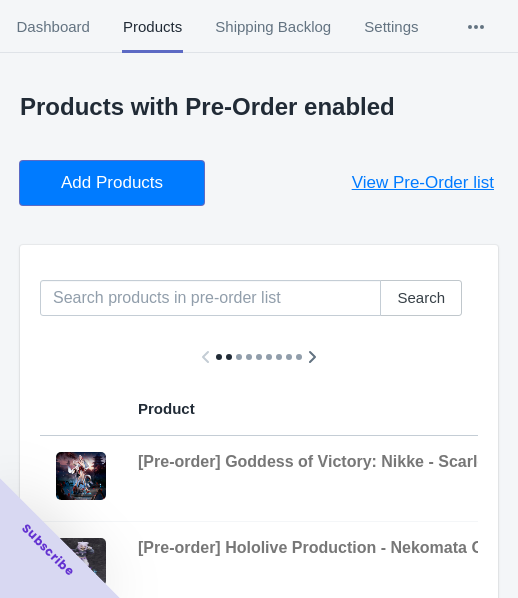 click on "Add Products" at bounding box center (112, 183) 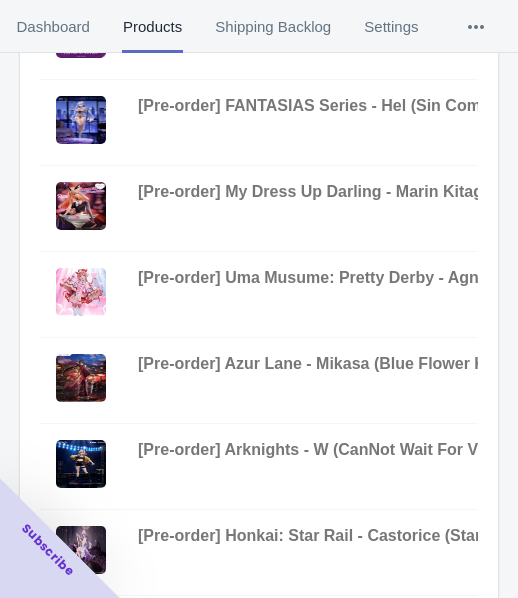 scroll, scrollTop: 823, scrollLeft: 0, axis: vertical 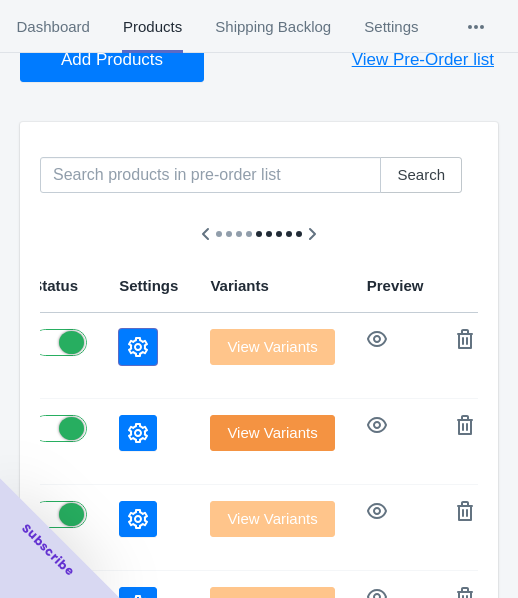 click at bounding box center (138, 347) 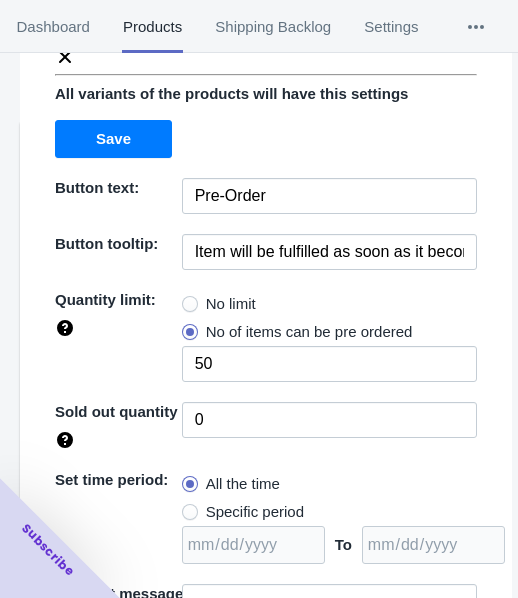 scroll, scrollTop: 290, scrollLeft: 0, axis: vertical 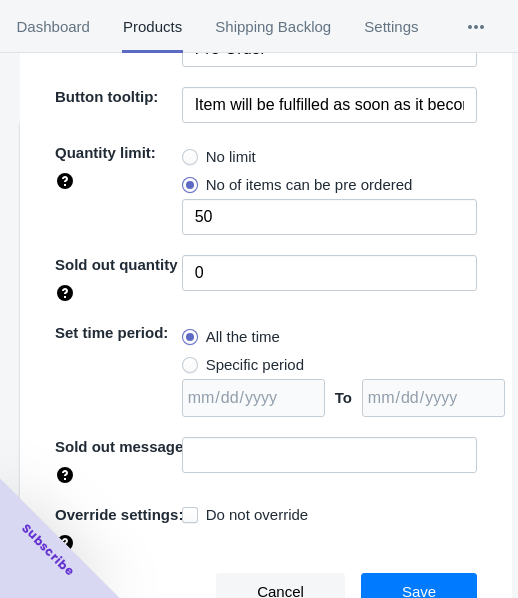 drag, startPoint x: 219, startPoint y: 146, endPoint x: 226, endPoint y: 158, distance: 13.892444 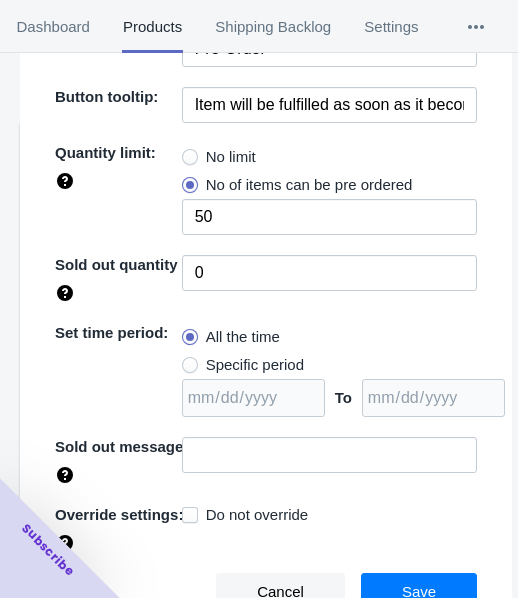 click on "No limit" at bounding box center [231, 157] 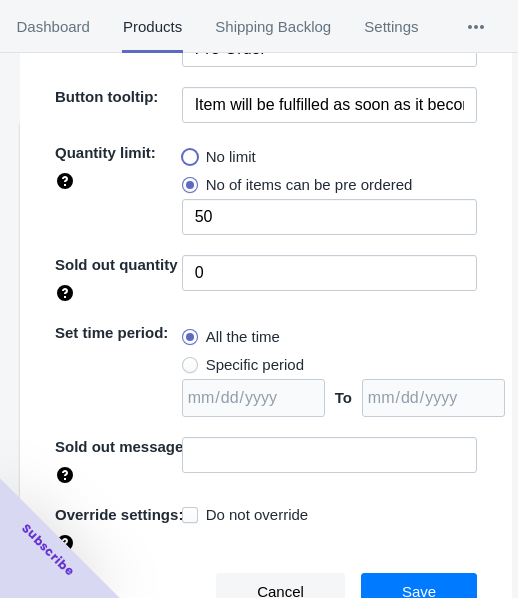 radio on "true" 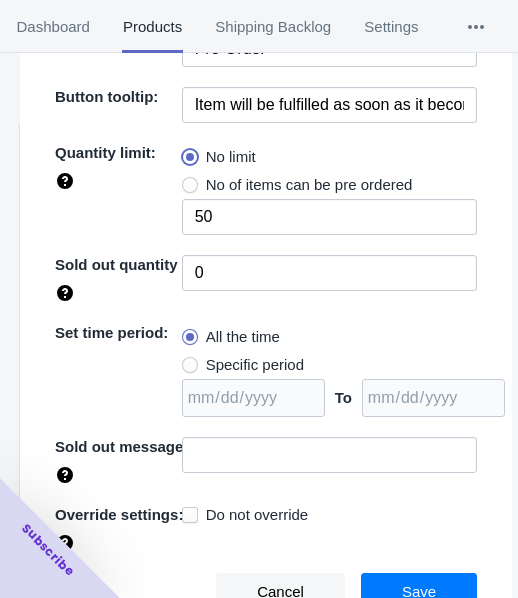 type 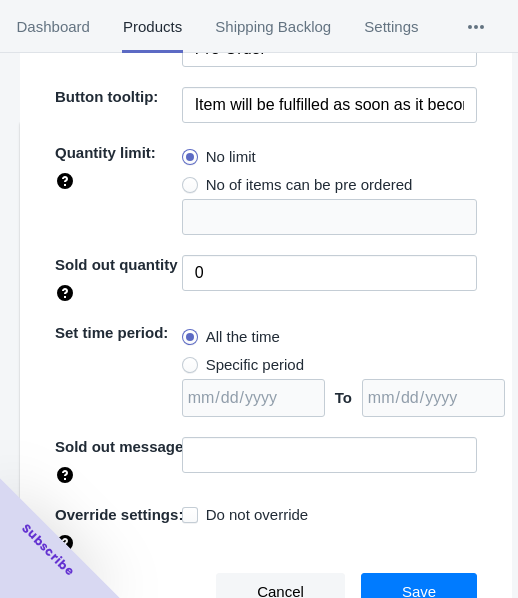 click on "Specific period" at bounding box center (255, 365) 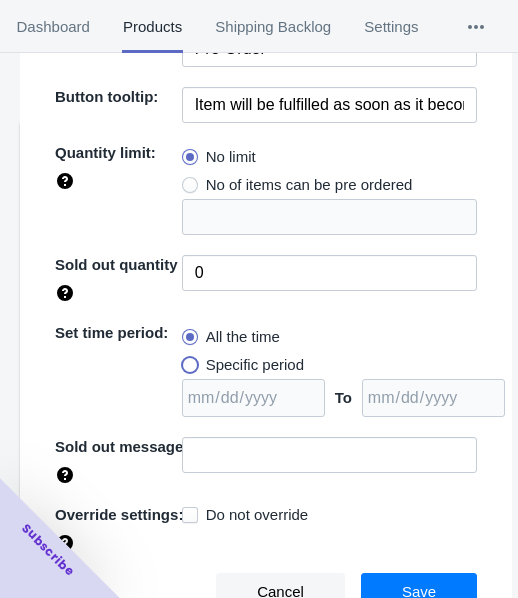 radio on "true" 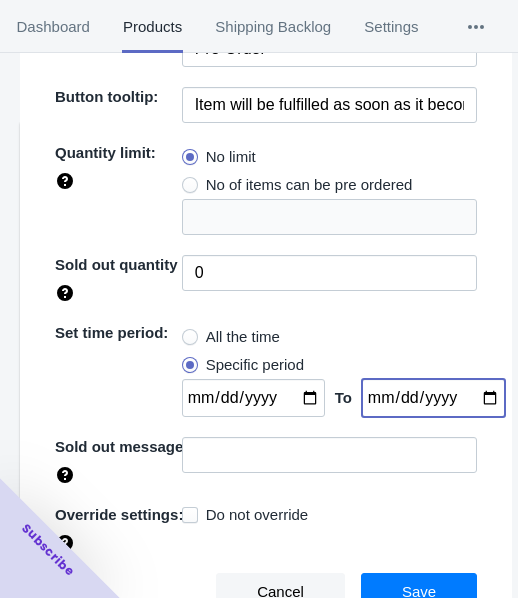 click at bounding box center (433, 398) 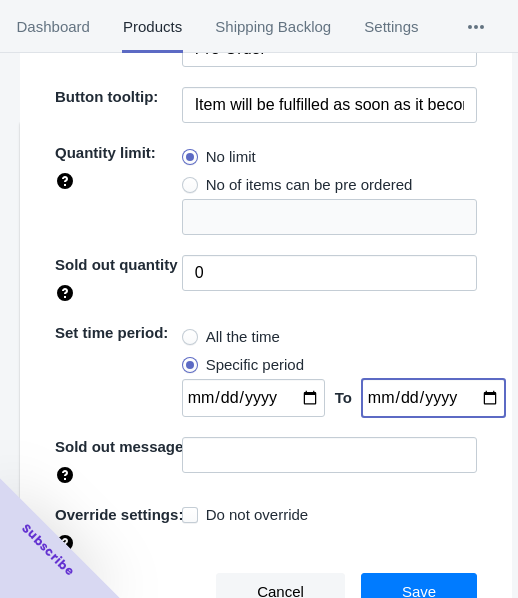 type on "[DATE]" 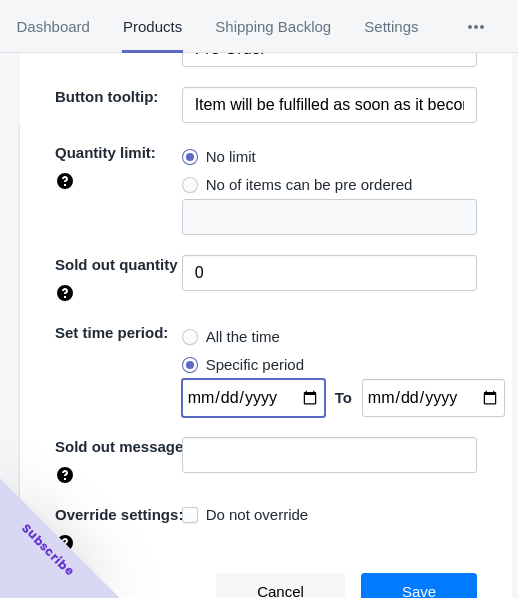 click at bounding box center (253, 398) 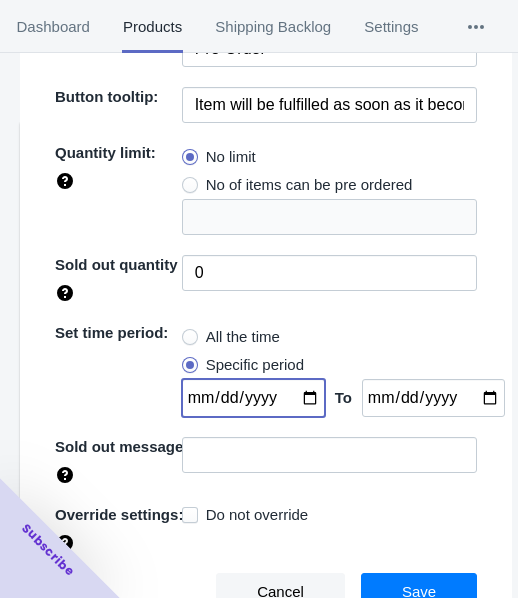 type on "[DATE]" 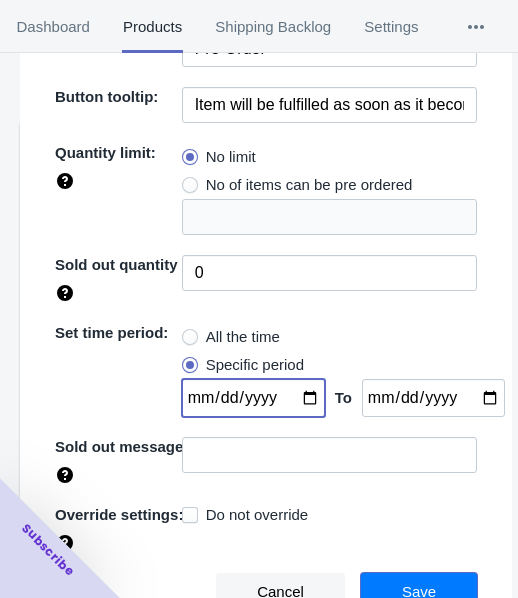 click on "Save" at bounding box center [419, 592] 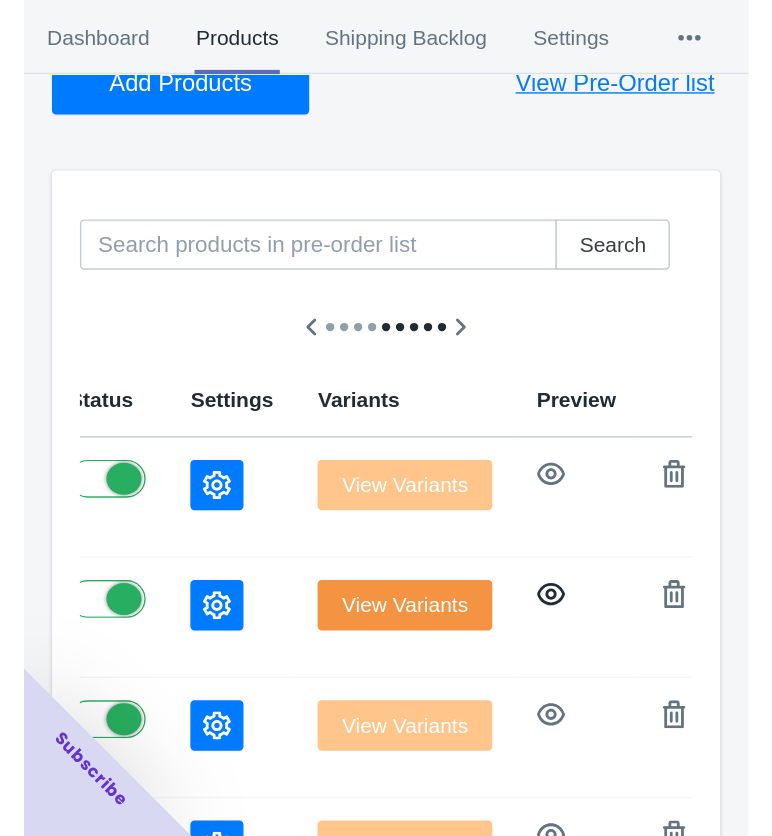 scroll, scrollTop: 123, scrollLeft: 0, axis: vertical 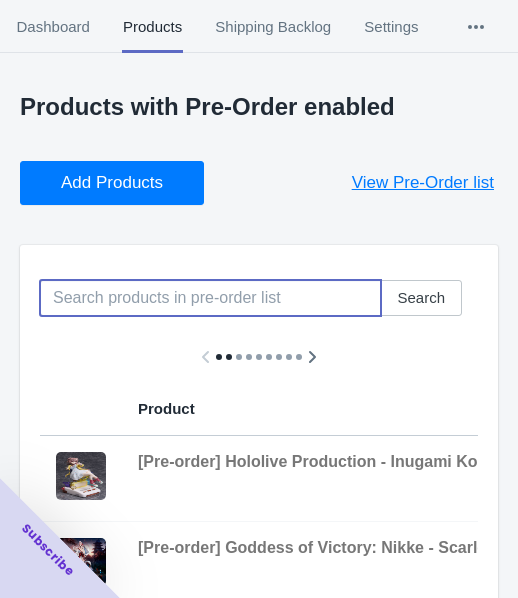 click at bounding box center (210, 298) 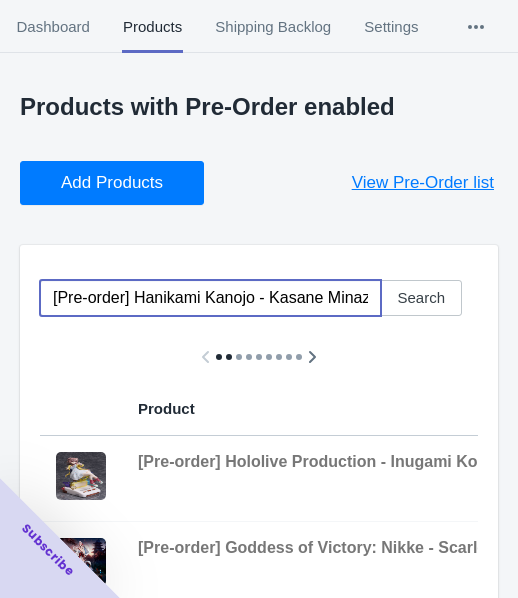scroll, scrollTop: 0, scrollLeft: 342, axis: horizontal 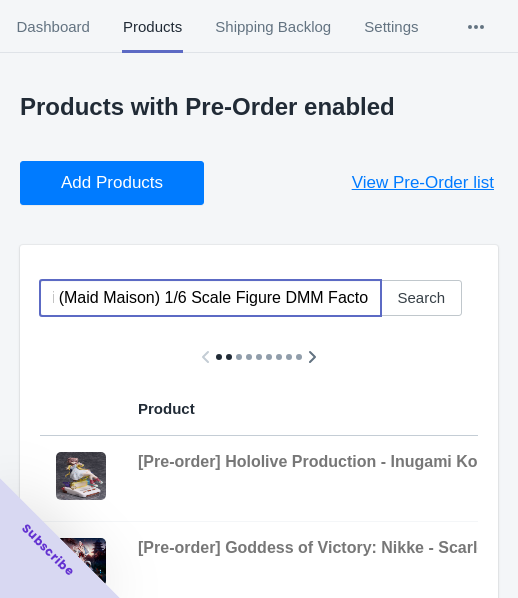 type on "[Pre-order] Hanikami Kanojo - Kasane Minazumi (Maid Maison) 1/6 Scale Figure DMM Factory" 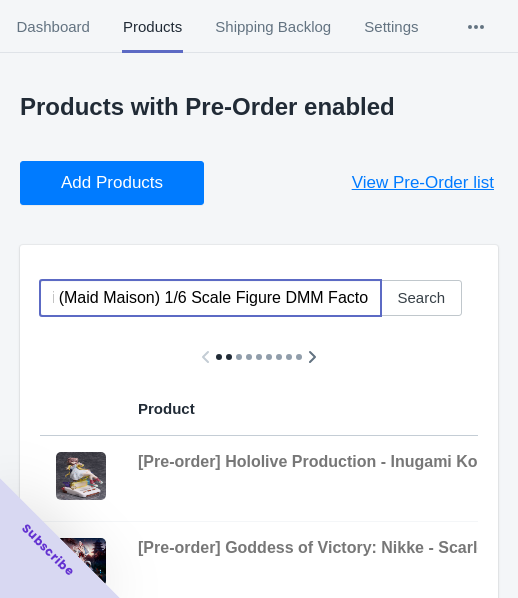 click on "Add Products" at bounding box center [112, 183] 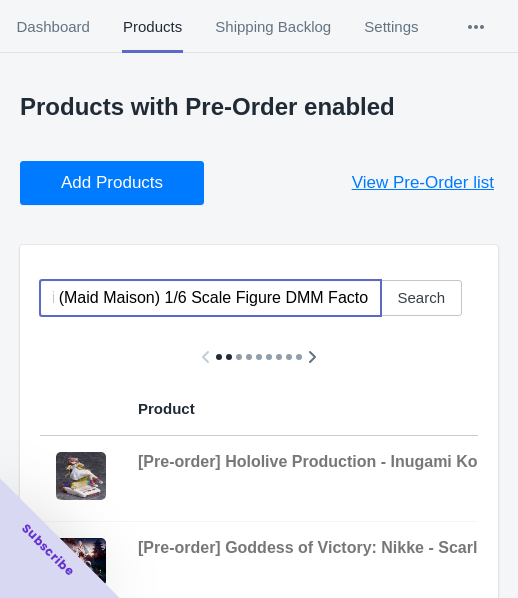 scroll, scrollTop: 0, scrollLeft: 0, axis: both 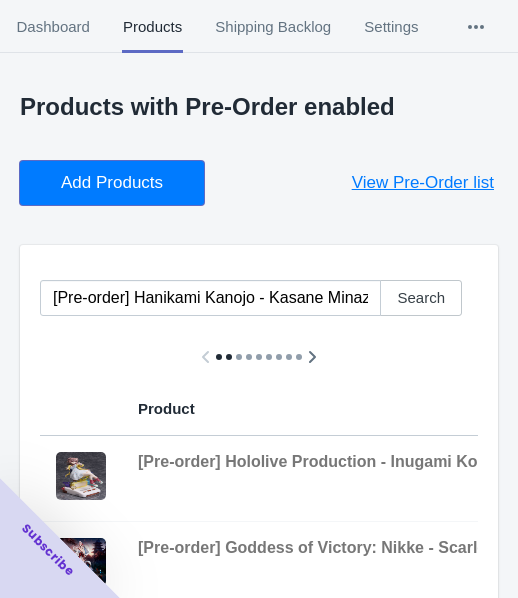 click on "Add Products" at bounding box center [112, 183] 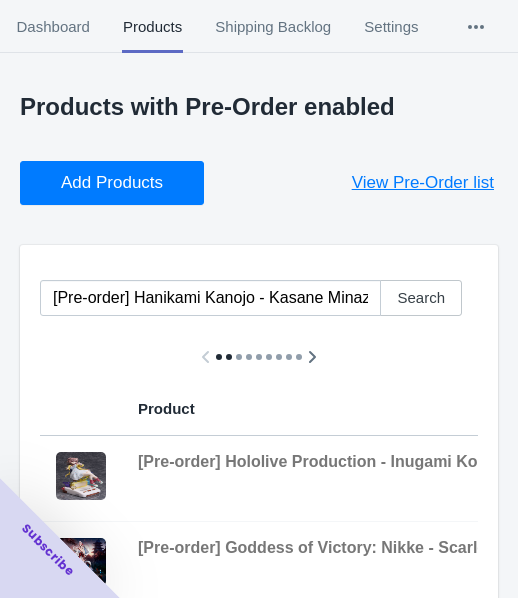 click on "Products with Pre-Order enabled Add Products View Pre-Order list [Pre-order] Hanikami Kanojo - Kasane Minazumi (Maid Maison) 1/6 Scale Figure DMM Factory Search Product Variants Status Settings Variants Preview [Pre-order] Hololive Production - Inugami Korone (We are GAMERS!!!! Ver) 1/7 Scale Figure Design COCO 1 variants View Variants [Pre-order] Goddess of Victory: Nikke - Scarlet: Black Shadow (Longing Flower Ver) 1/4 Scale Figure Hobbysakura 2 variants View Variants [Pre-order] Hololive Production - Nekomata Okayu (We are GAMERS!!!! Ver) 1/7 Scale Figure Design COCO 1 variants View Variants [Pre-order] GODDESS OF VICTORY: NIKKE - DORO Soft Vinyl Figure Cerberus Project 1 variants View Variants [Pre-order] FANTASIAS Series - Hel (Sin Commander Ver) 1/6 Scale Figure Reverse Studio 1 variants View Variants [Pre-order] My Dress Up Darling - Marin Kitagawa (Glass Edition) 1/7 Scale Figure Prisma Wing 1 variants View Variants 1 variants View Variants 1 variants View Variants 1 variants View Variants 1 variants" at bounding box center [259, 706] 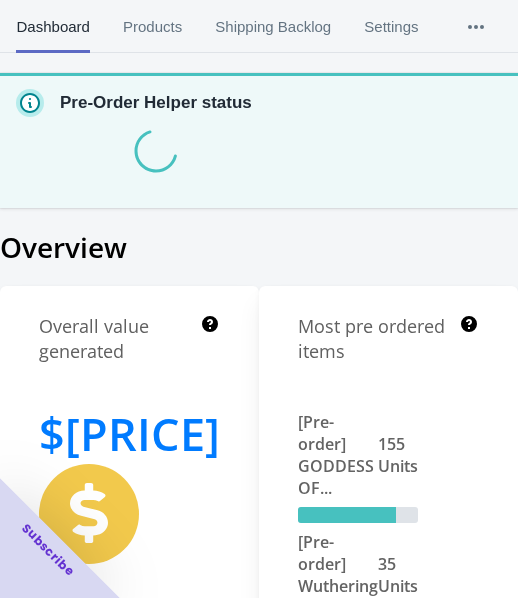 scroll, scrollTop: 0, scrollLeft: 0, axis: both 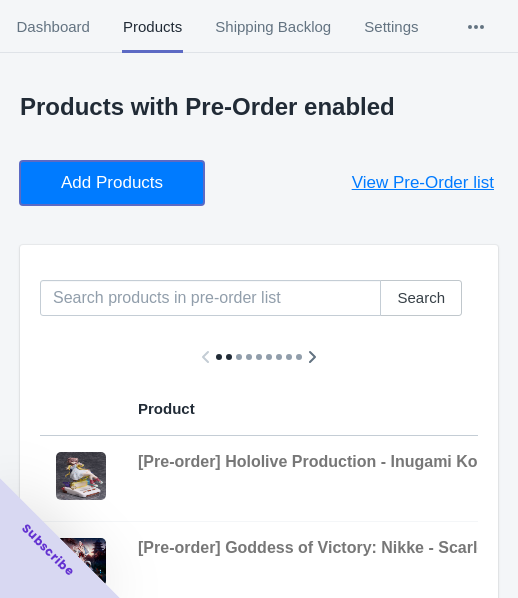 click on "Add Products" at bounding box center (112, 183) 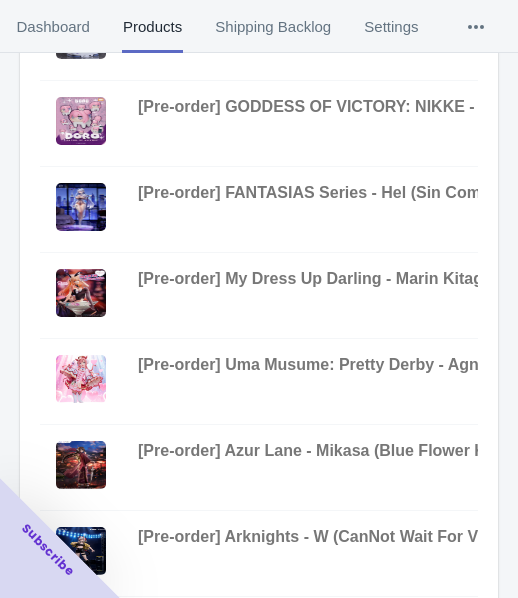 scroll, scrollTop: 823, scrollLeft: 0, axis: vertical 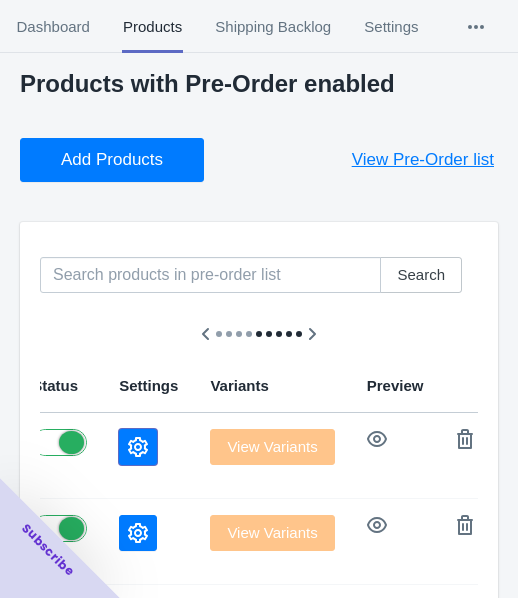 click 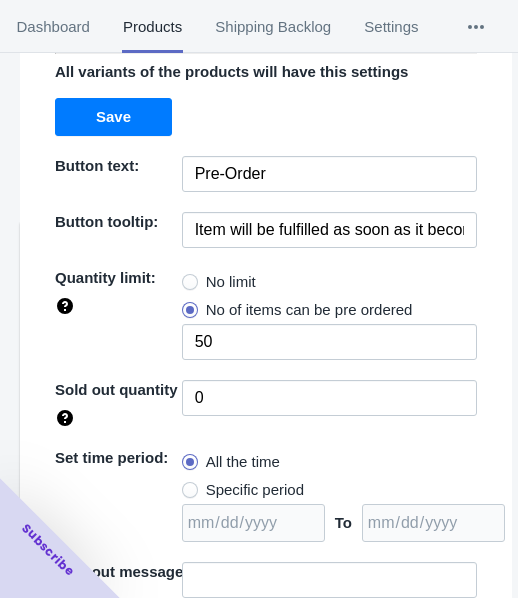 scroll, scrollTop: 200, scrollLeft: 0, axis: vertical 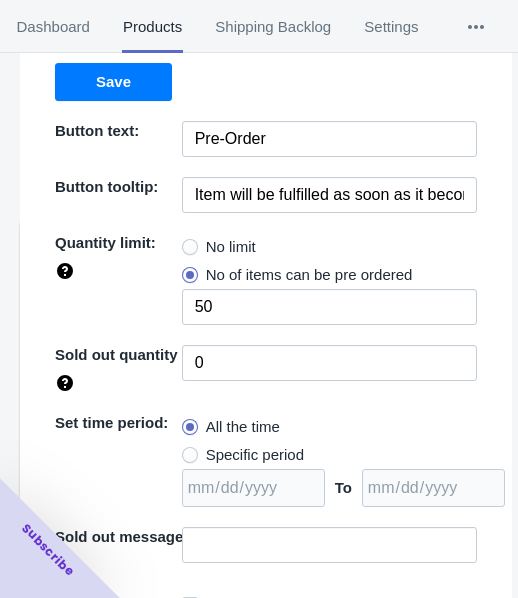 drag, startPoint x: 226, startPoint y: 242, endPoint x: 242, endPoint y: 283, distance: 44.011364 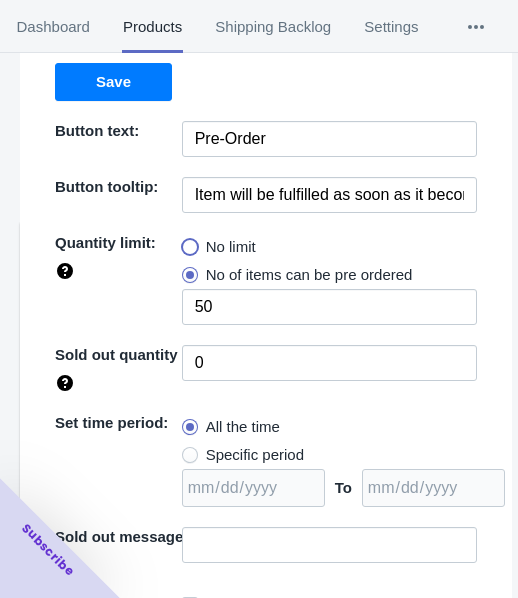 click on "No limit" at bounding box center [187, 242] 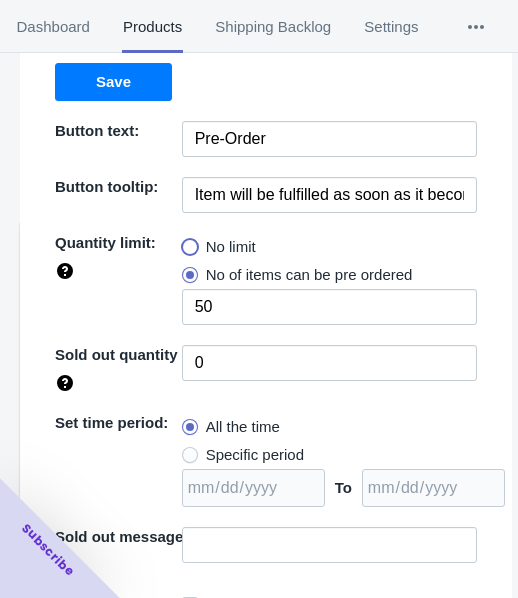 radio on "true" 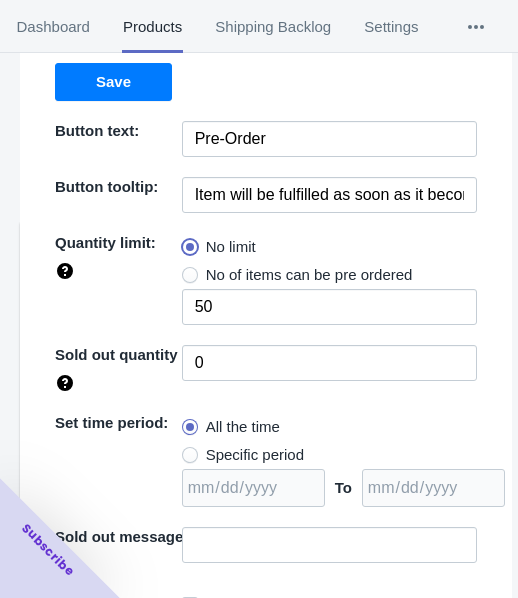 type 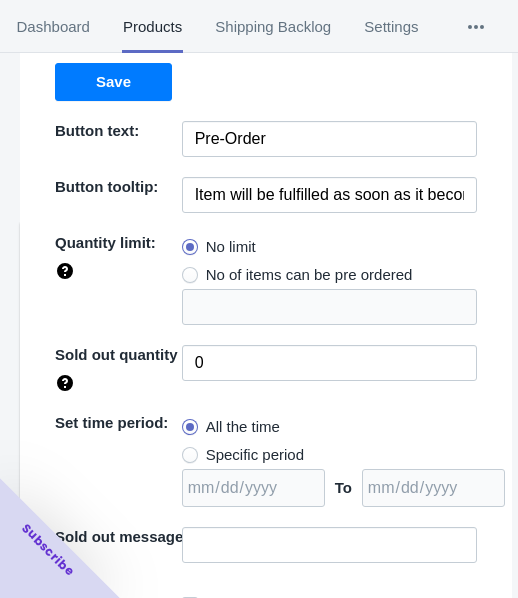 click on "Specific period" at bounding box center (255, 455) 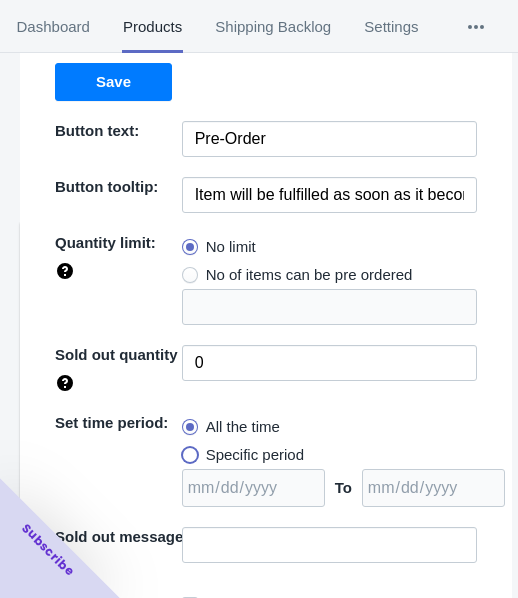 click on "Specific period" at bounding box center [187, 450] 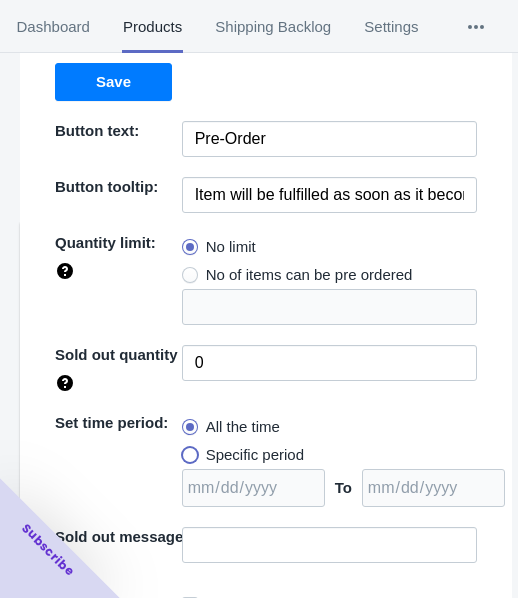 radio on "true" 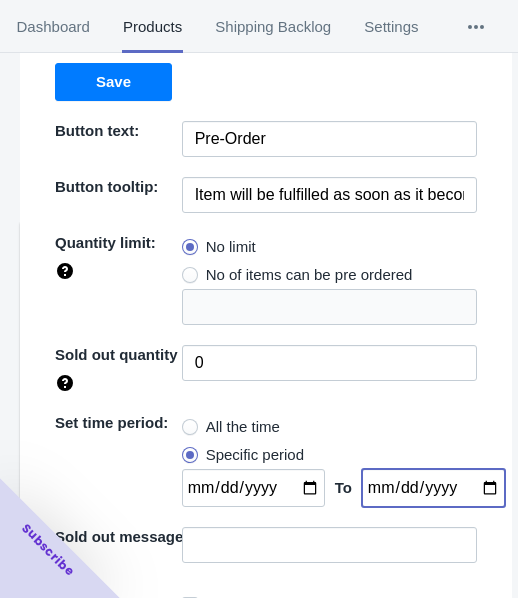 click at bounding box center (433, 488) 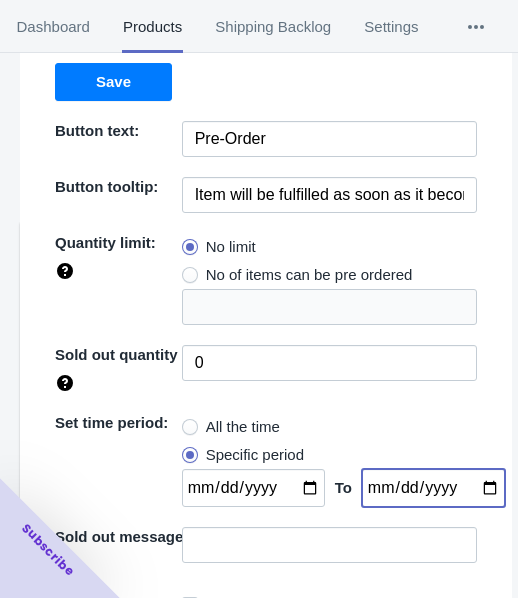 type on "2025-09-14" 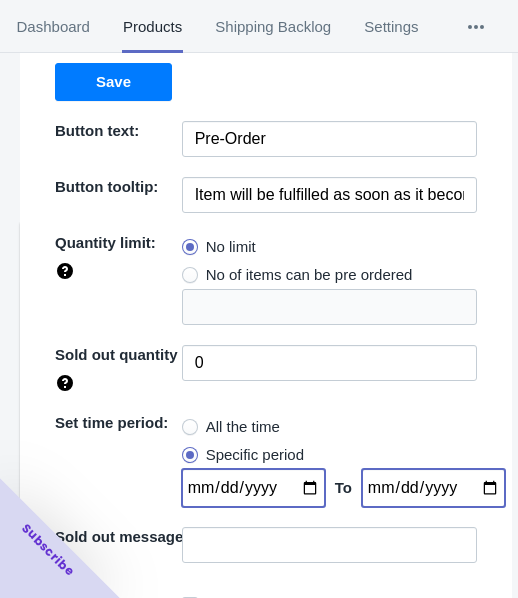click at bounding box center [253, 488] 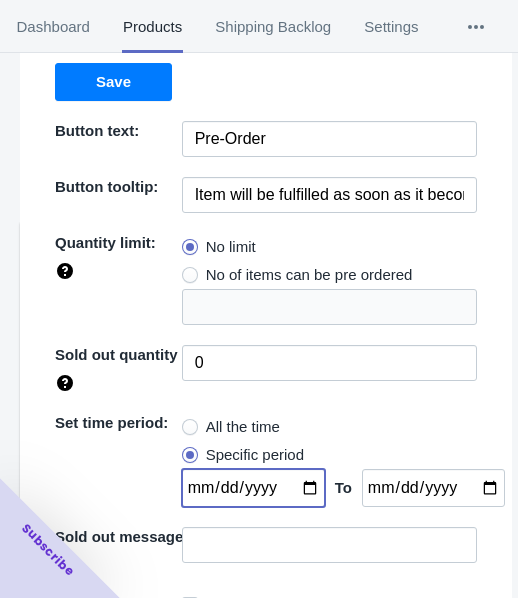 type on "[DATE]" 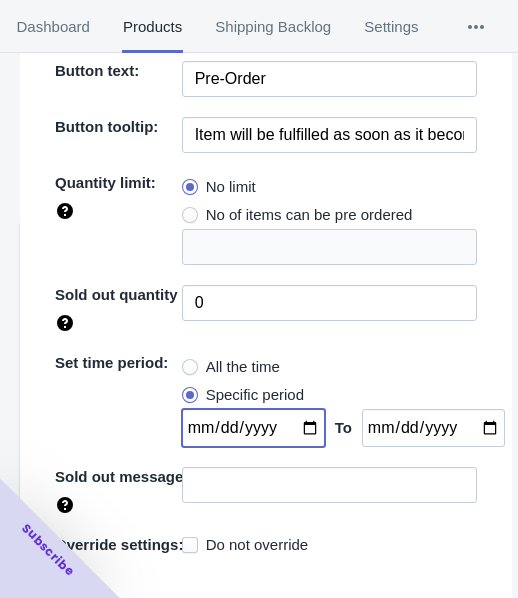scroll, scrollTop: 290, scrollLeft: 0, axis: vertical 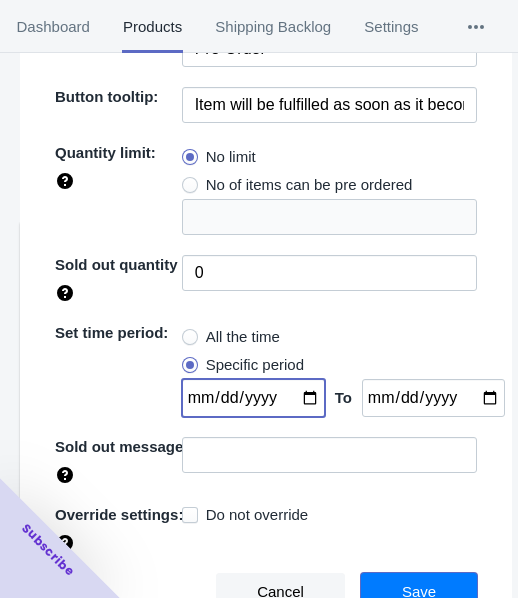 click on "Save" at bounding box center [419, 592] 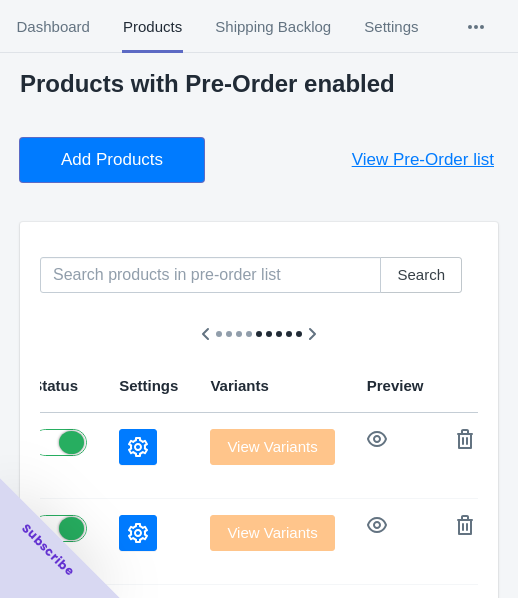 click on "Add Products" at bounding box center [112, 160] 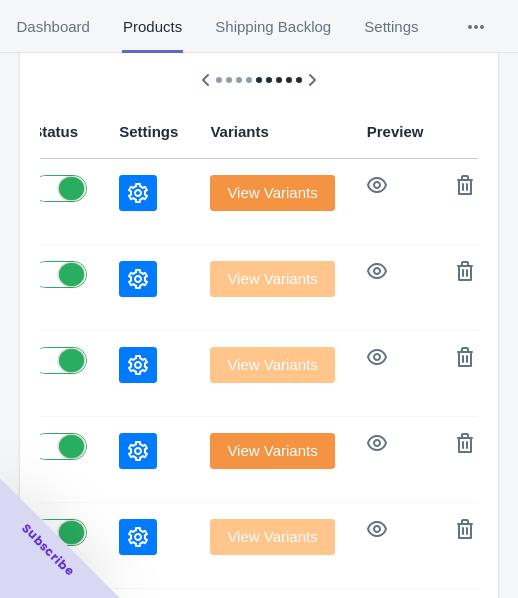 scroll, scrollTop: 323, scrollLeft: 0, axis: vertical 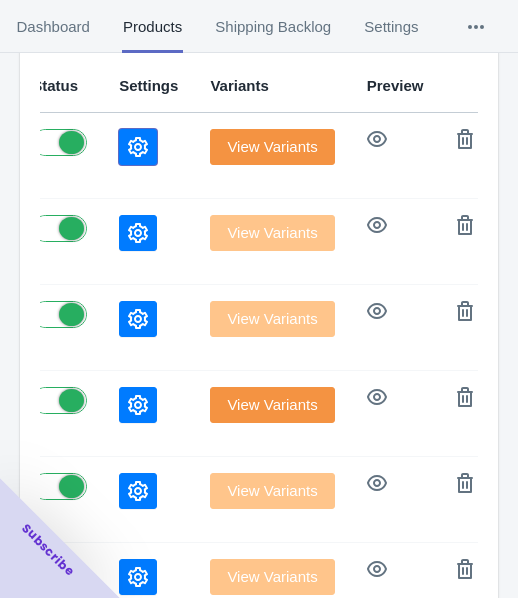 click 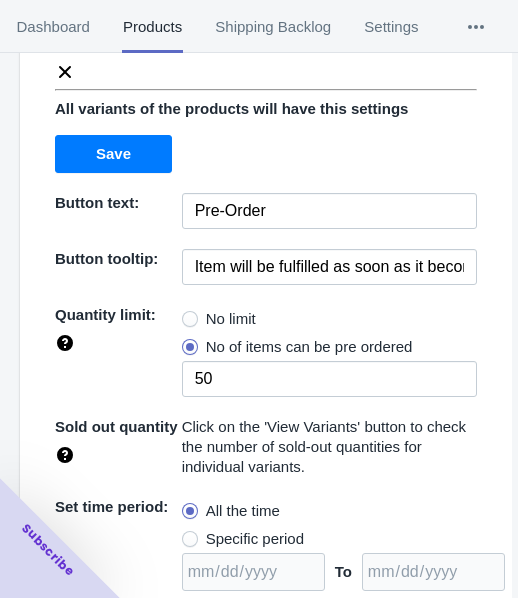 click on "No limit" at bounding box center [231, 319] 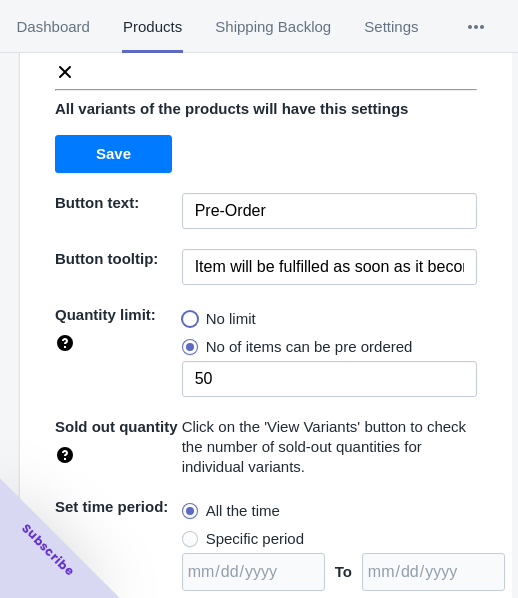 click on "No limit" at bounding box center (187, 314) 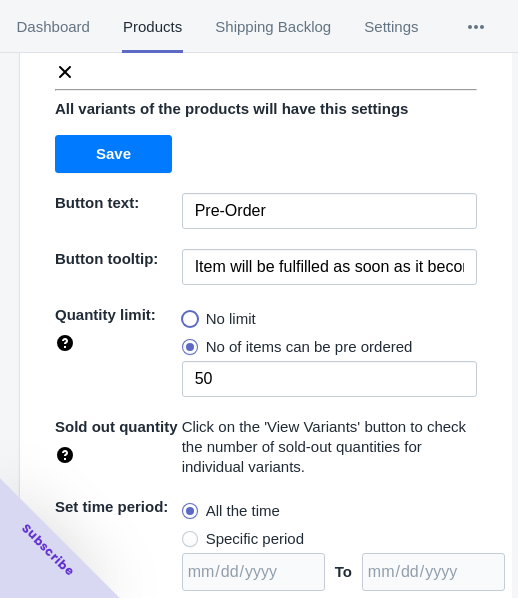 radio on "true" 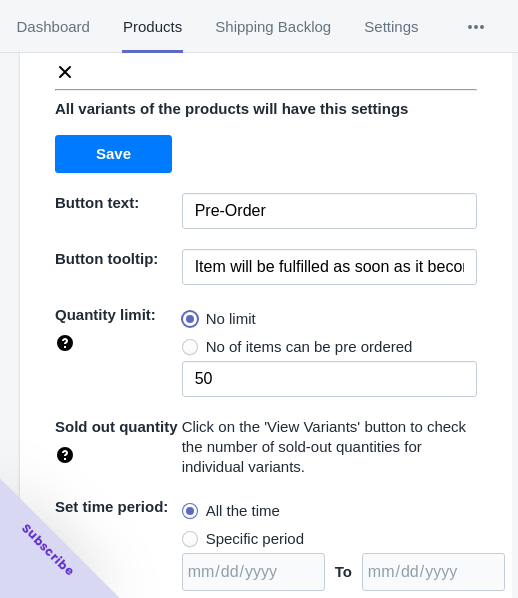 type 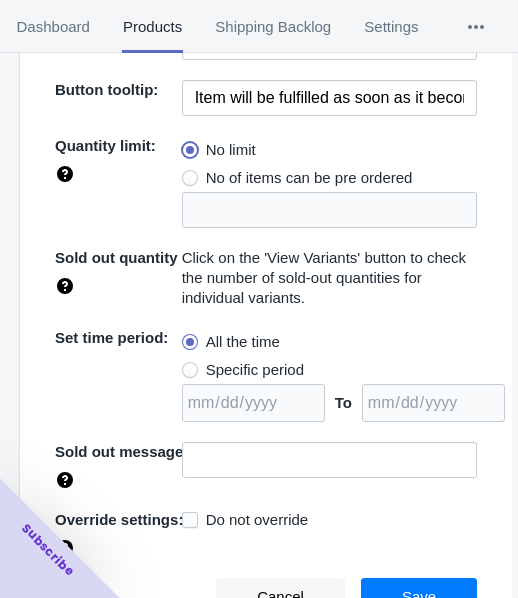 scroll, scrollTop: 275, scrollLeft: 0, axis: vertical 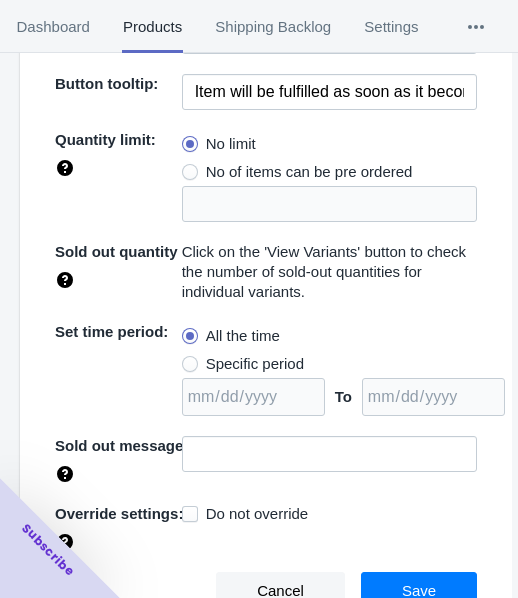 click on "Specific period" at bounding box center [255, 364] 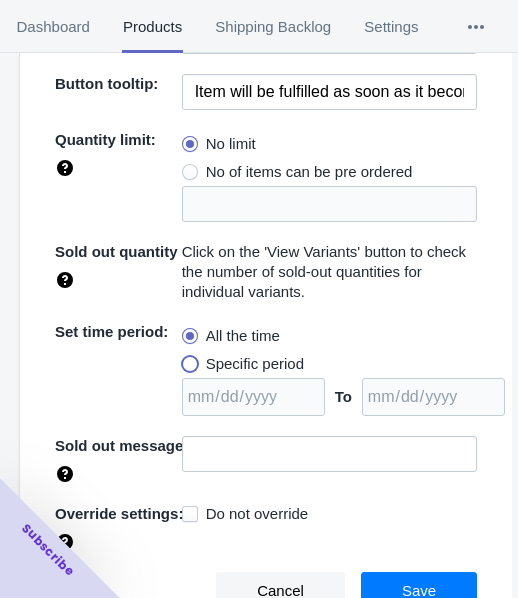 radio on "true" 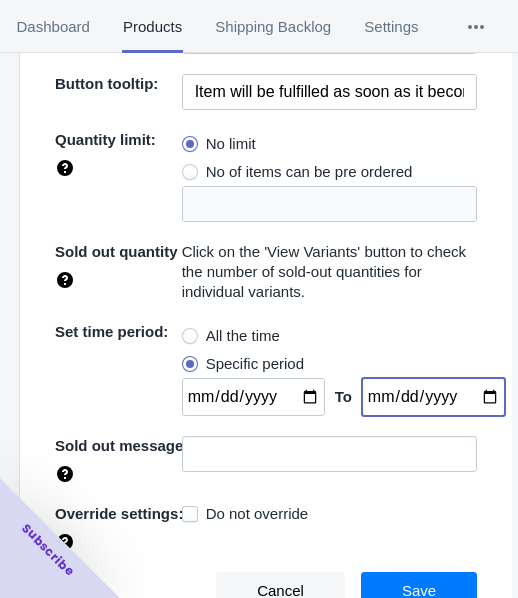 click at bounding box center (433, 397) 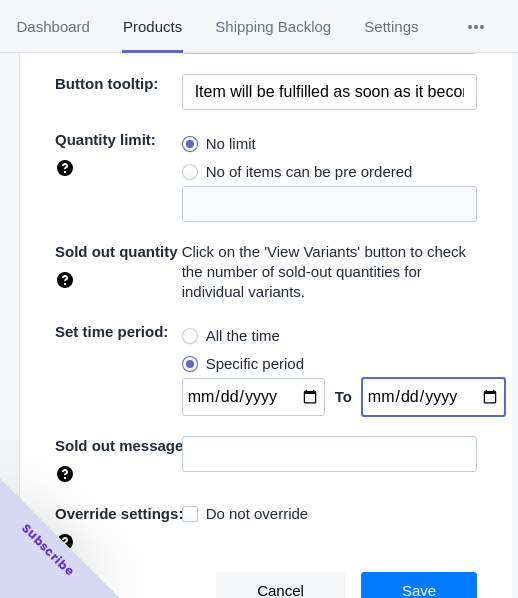 type on "2025-08-17" 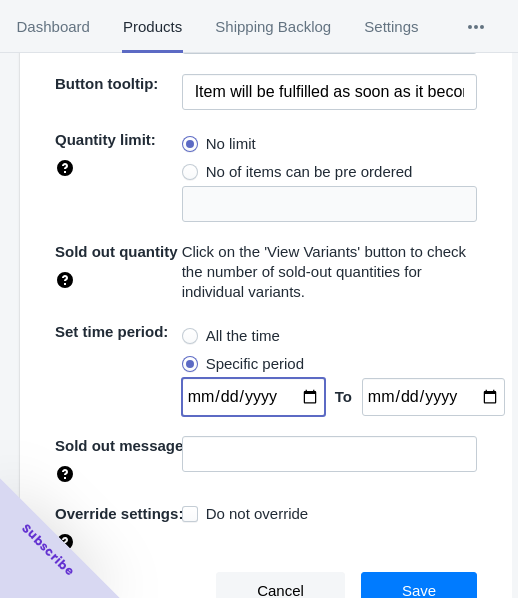 click at bounding box center [253, 397] 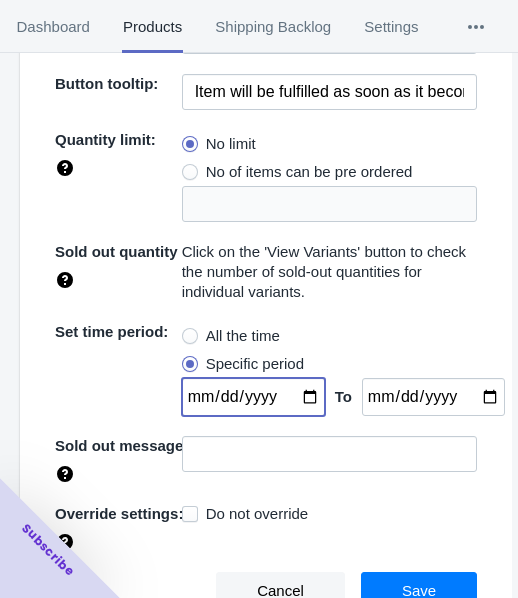 type on "[DATE]" 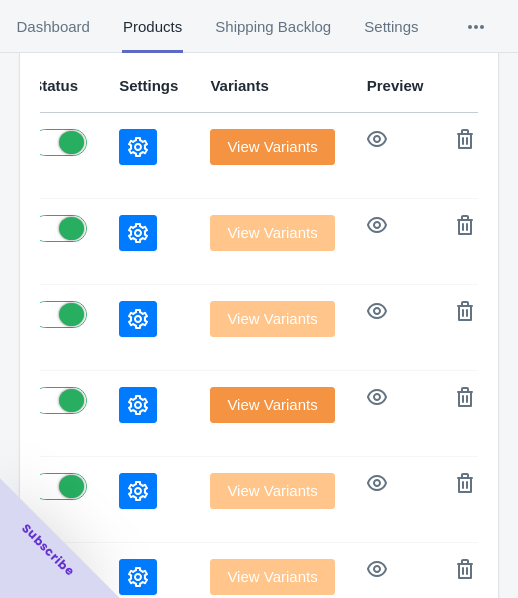 scroll, scrollTop: 0, scrollLeft: 0, axis: both 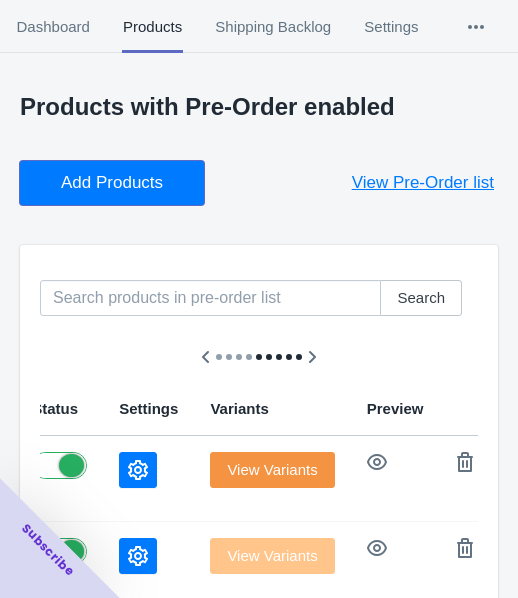 click on "Add Products" at bounding box center [112, 183] 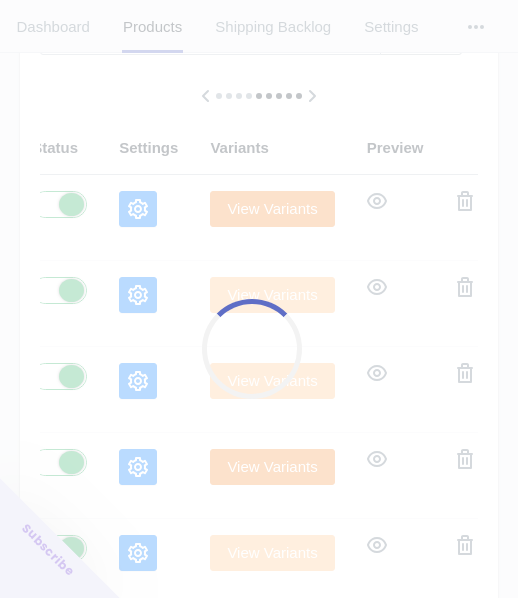 scroll, scrollTop: 300, scrollLeft: 0, axis: vertical 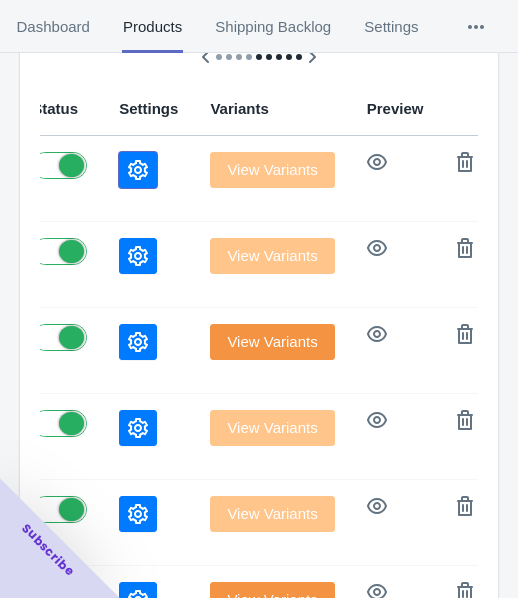click at bounding box center [138, 170] 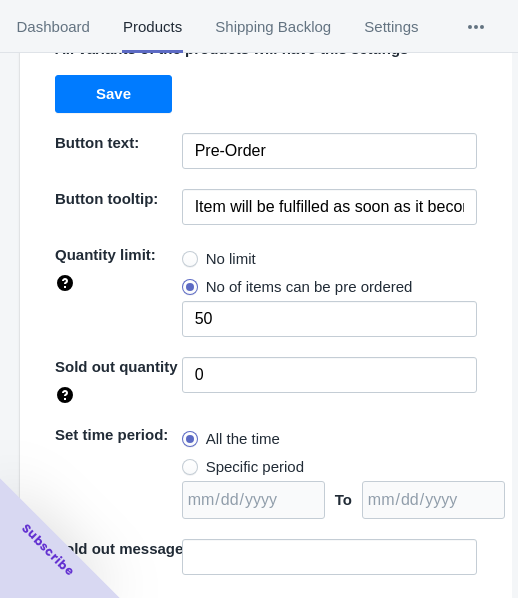 scroll, scrollTop: 200, scrollLeft: 0, axis: vertical 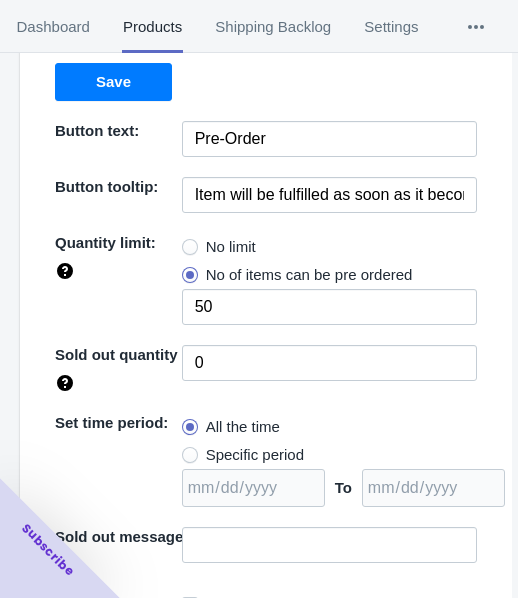 click on "No limit" at bounding box center (219, 247) 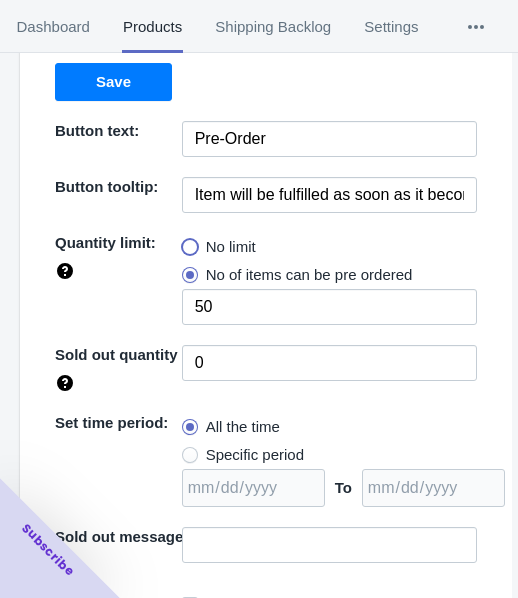 radio on "true" 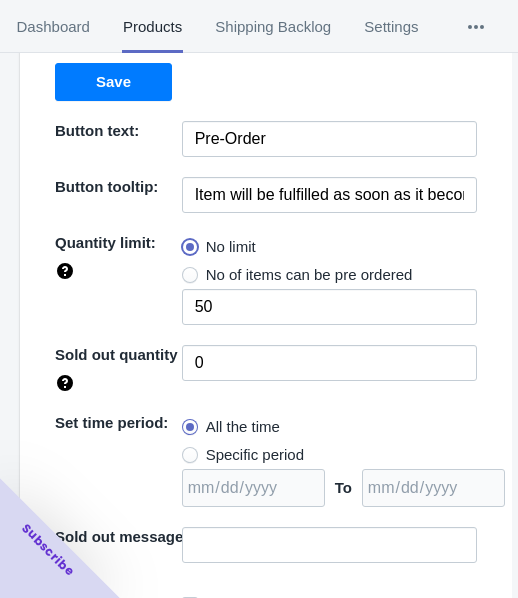 type 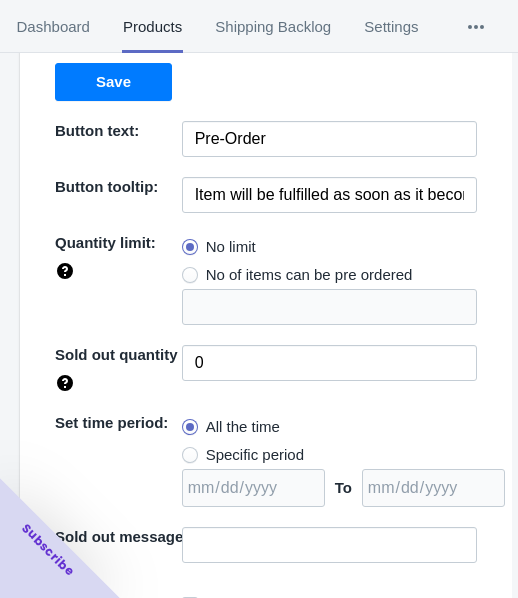 click on "Specific period" at bounding box center (255, 455) 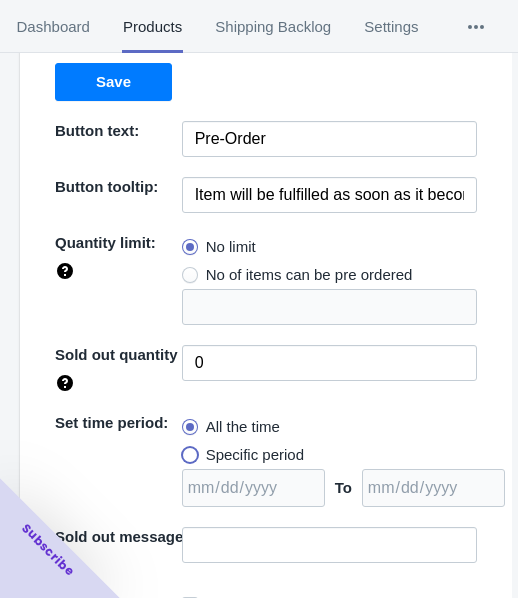 radio on "true" 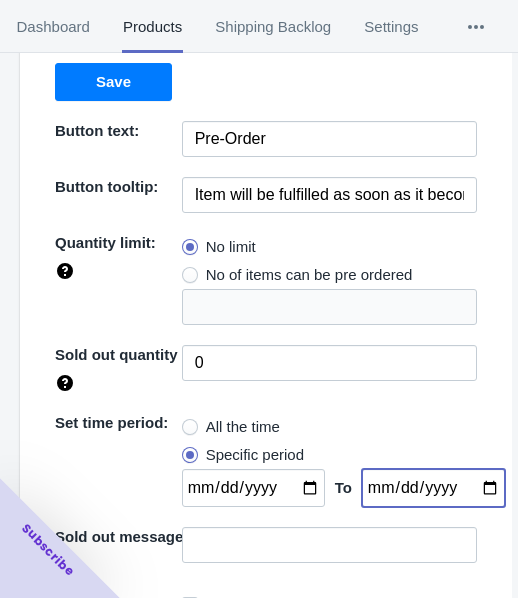 click at bounding box center [433, 488] 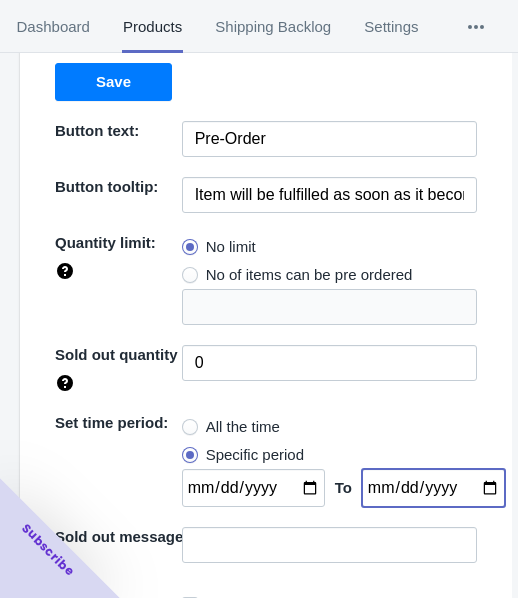 type on "2025-09-15" 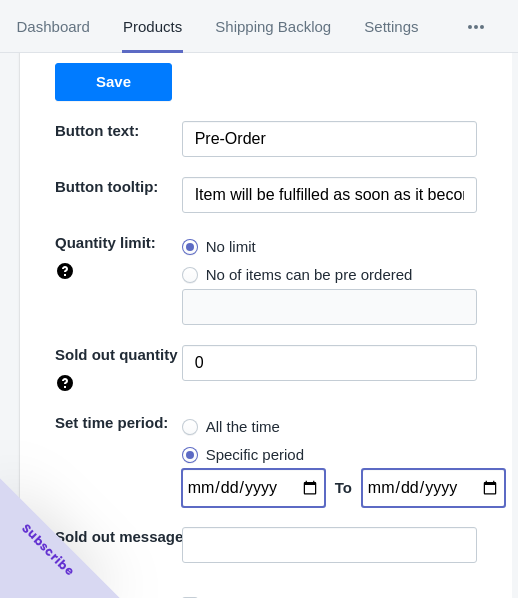 click at bounding box center (253, 488) 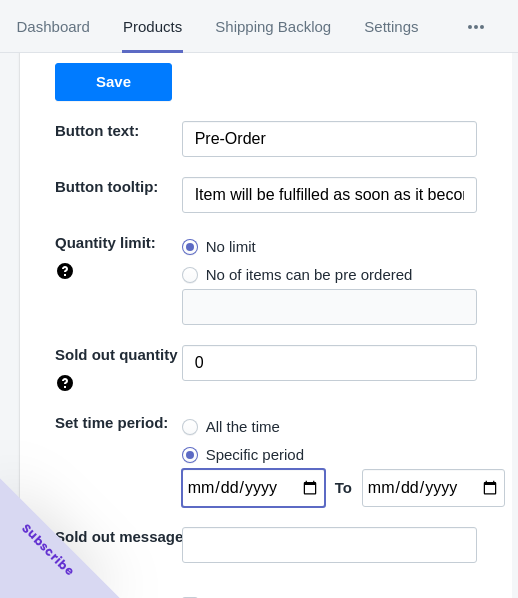 type on "[DATE]" 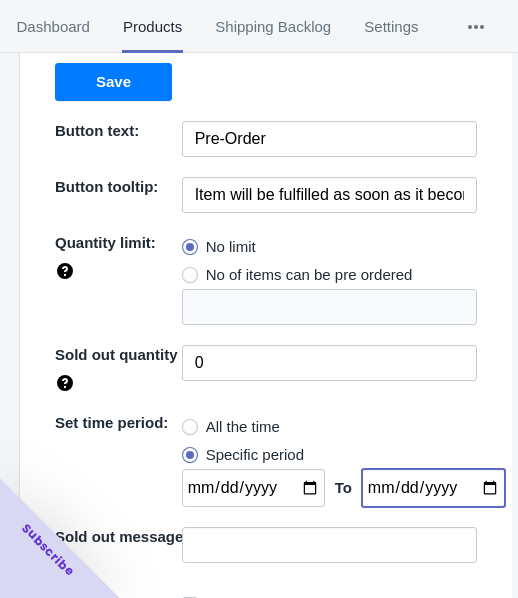 click on "2025-09-15" at bounding box center (433, 488) 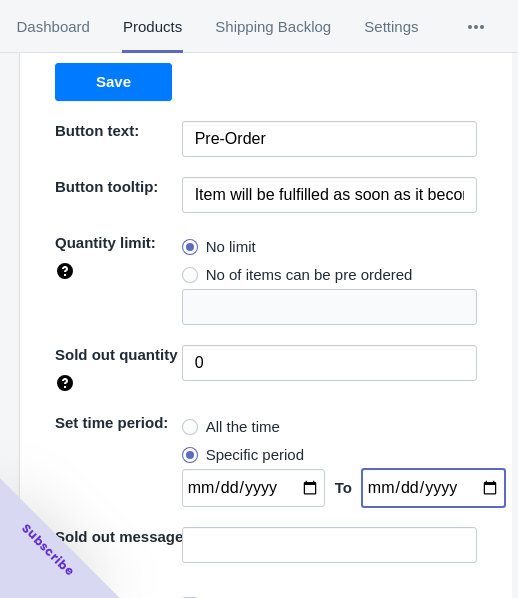 type on "2025-09-14" 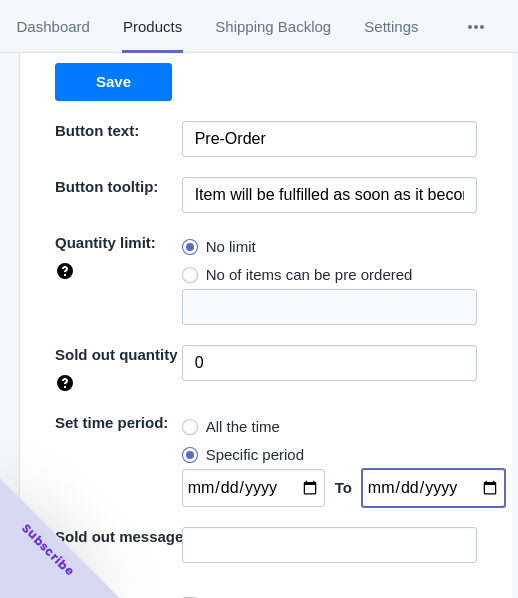 scroll, scrollTop: 290, scrollLeft: 0, axis: vertical 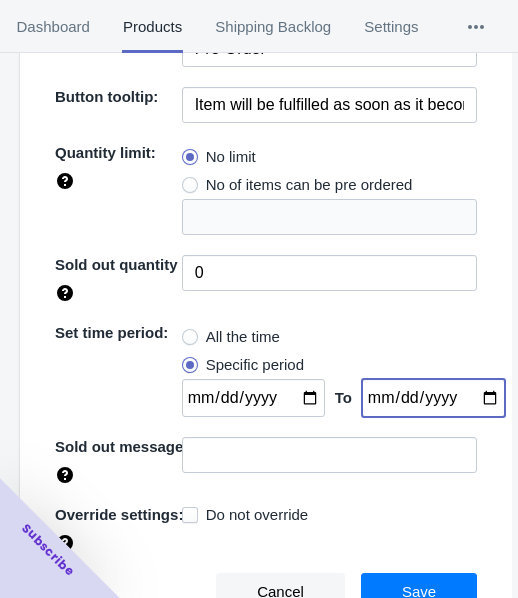 click on "Save" at bounding box center [419, 592] 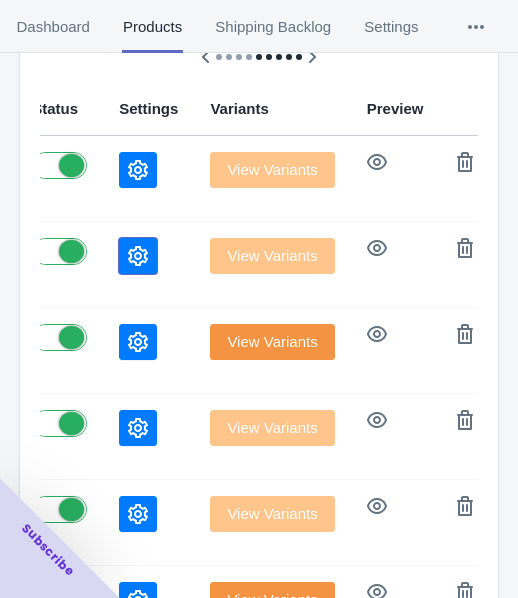 click 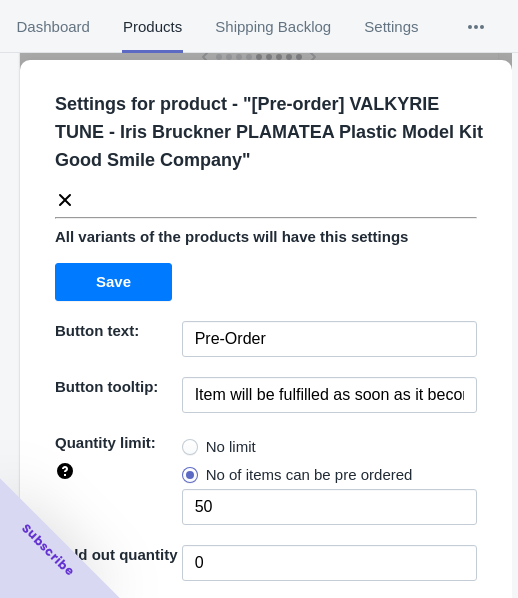 click on "No limit" at bounding box center [231, 447] 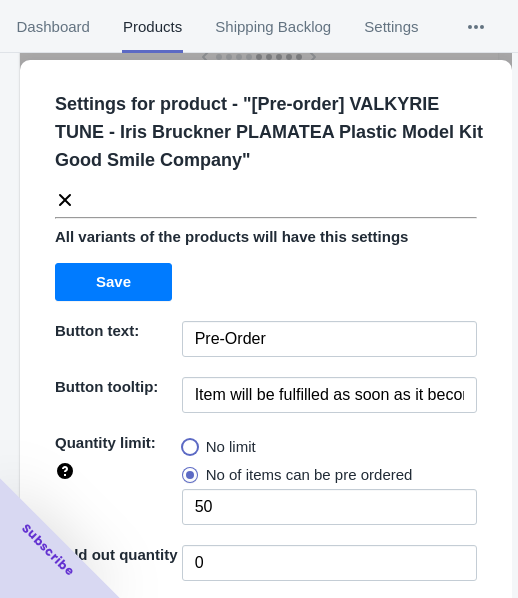 click on "No limit" at bounding box center [187, 442] 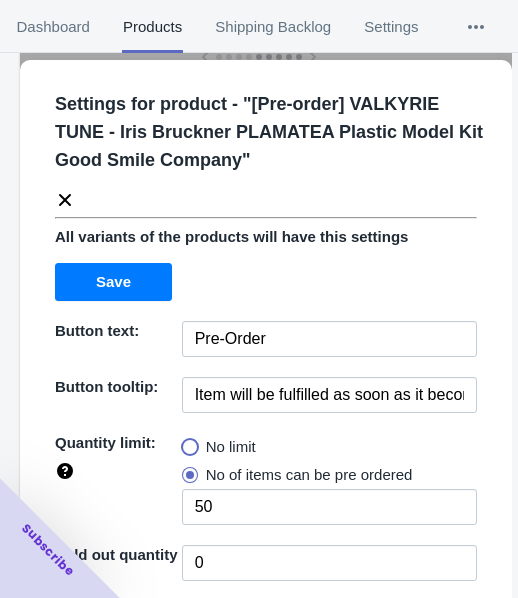radio on "true" 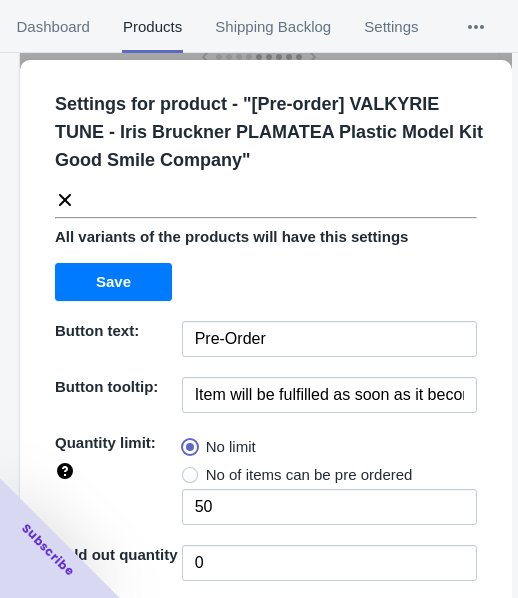 type 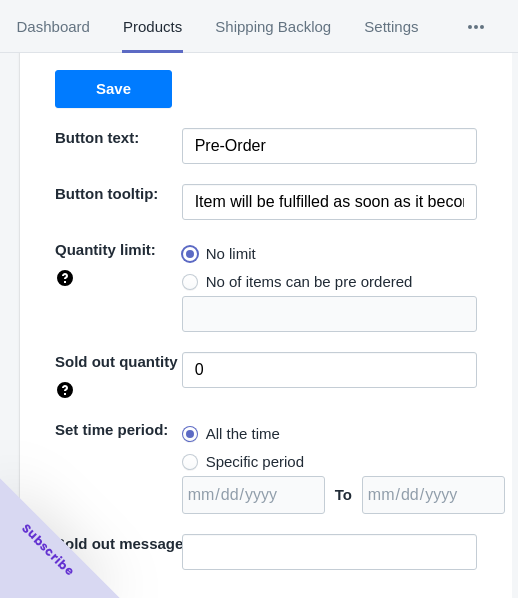 scroll, scrollTop: 290, scrollLeft: 0, axis: vertical 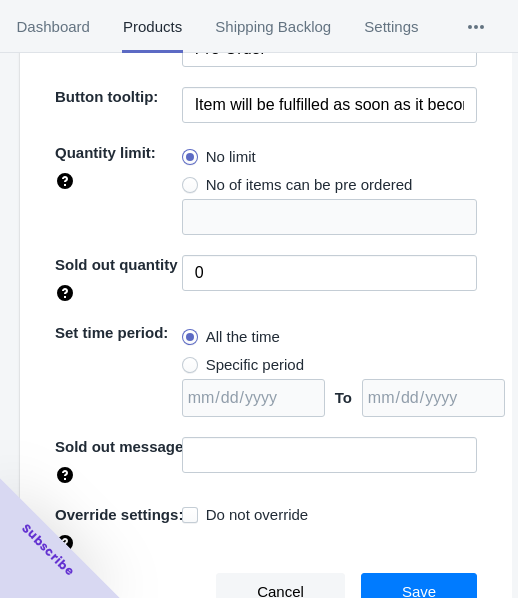 click on "Specific period" at bounding box center [255, 365] 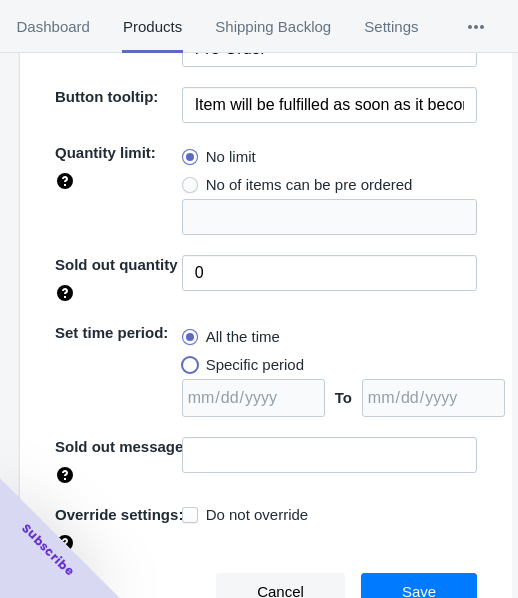 radio on "true" 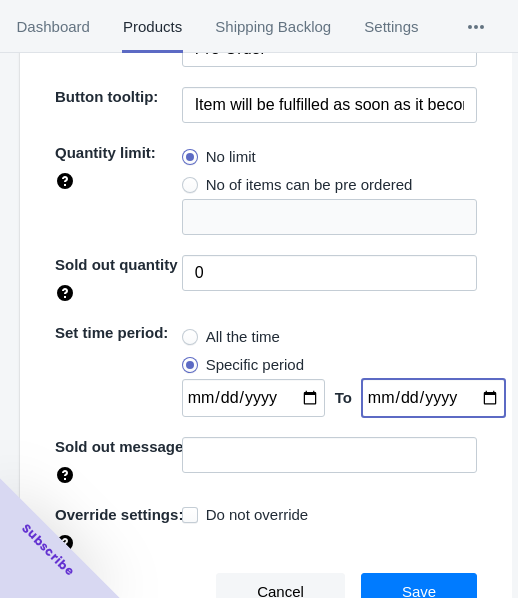 click at bounding box center (433, 398) 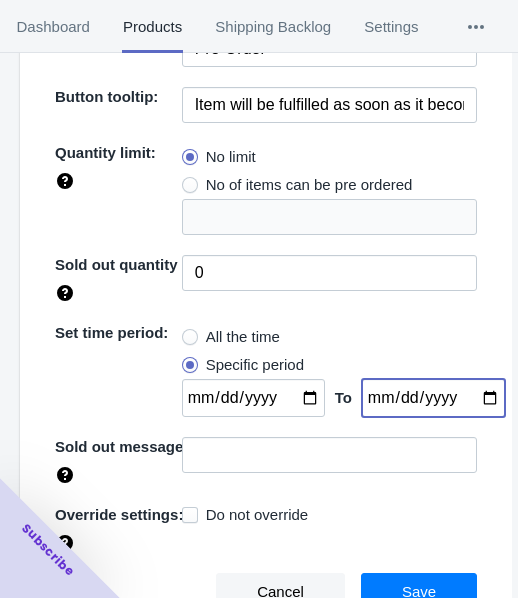 type on "2025-09-14" 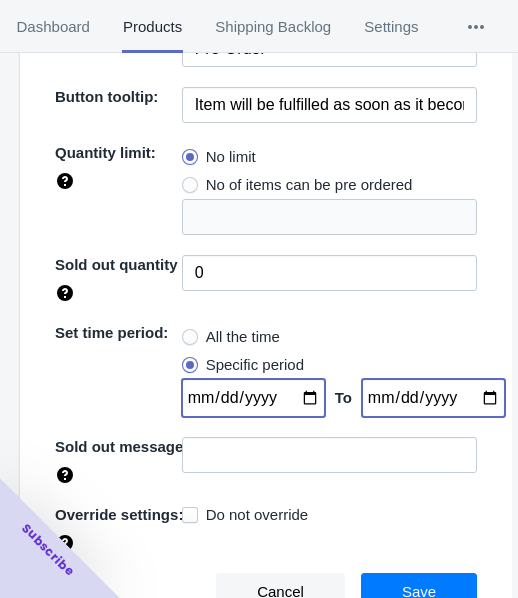 click at bounding box center [253, 398] 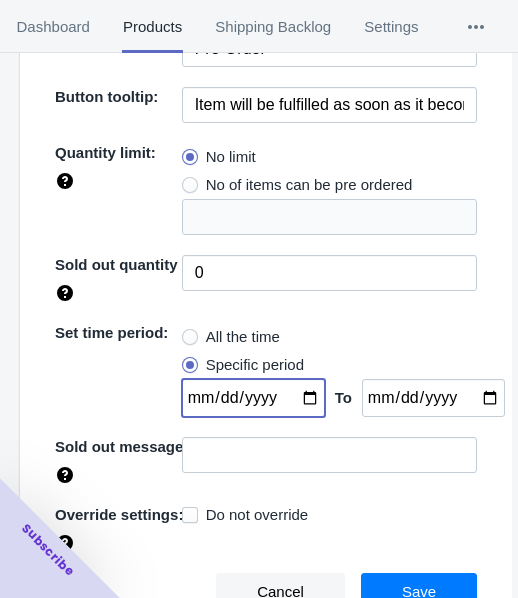 type on "[DATE]" 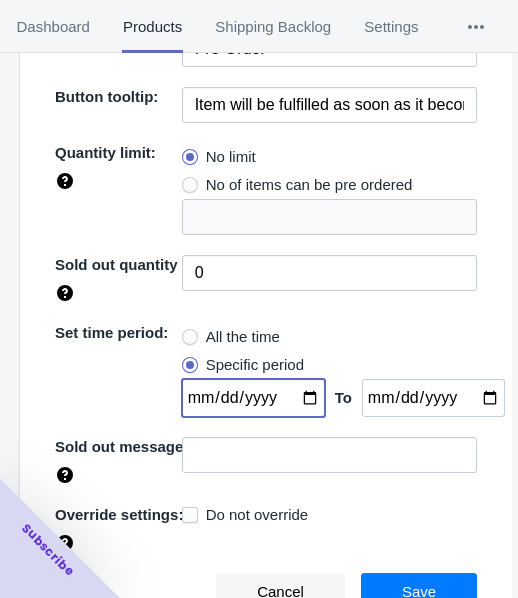 click on "Save" at bounding box center [419, 592] 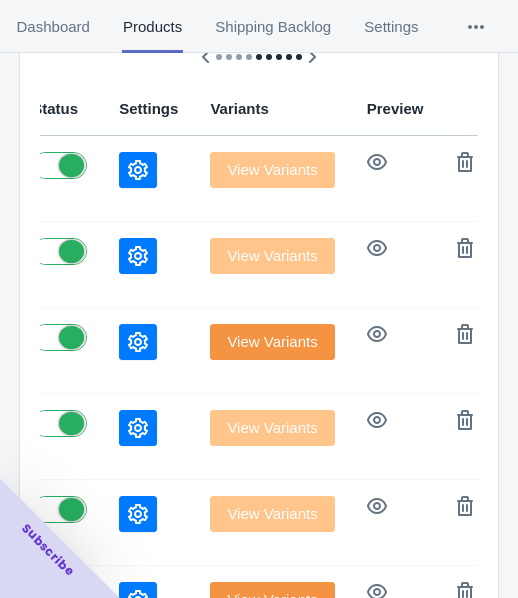 click 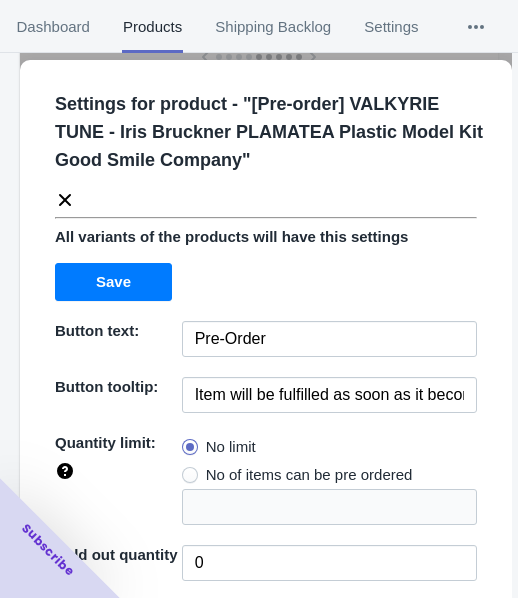 click 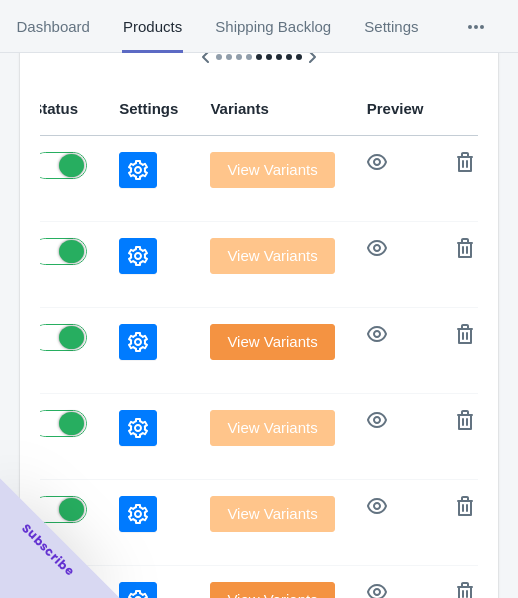 click 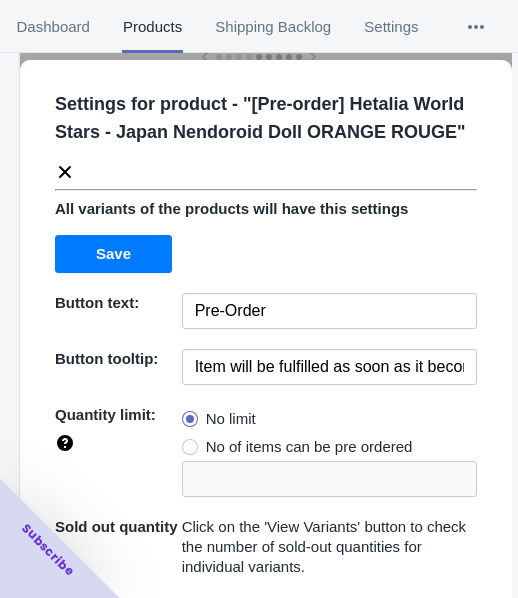 click 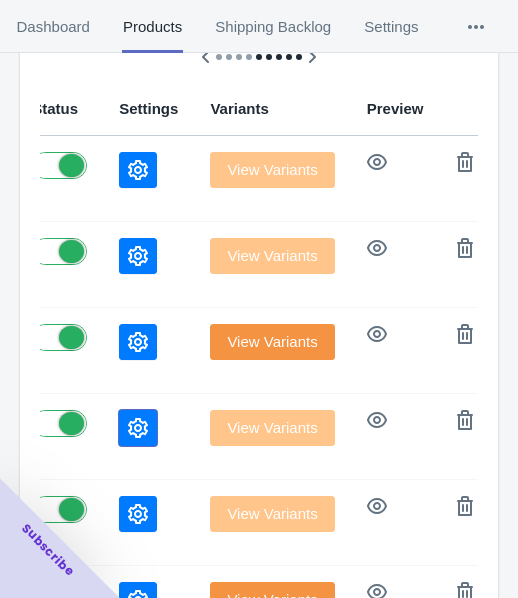 click 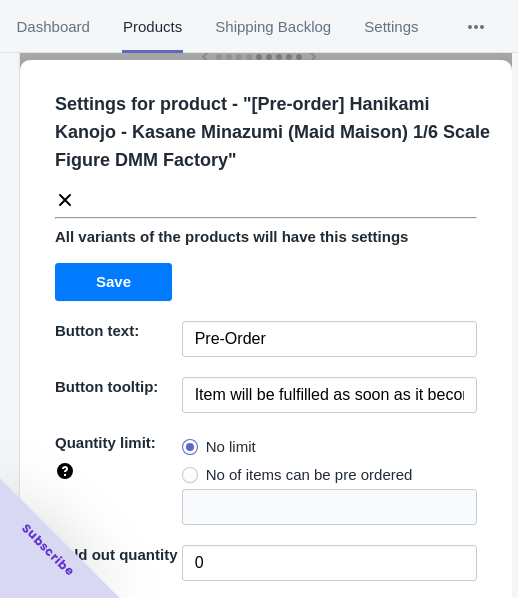 click 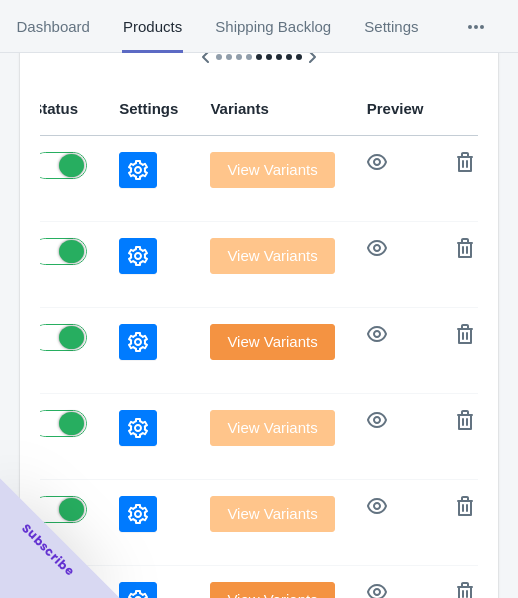click on "Subscribe" at bounding box center (60, 538) 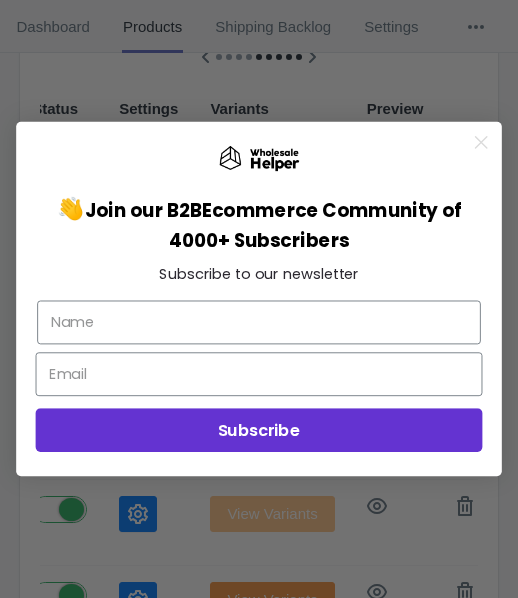 click 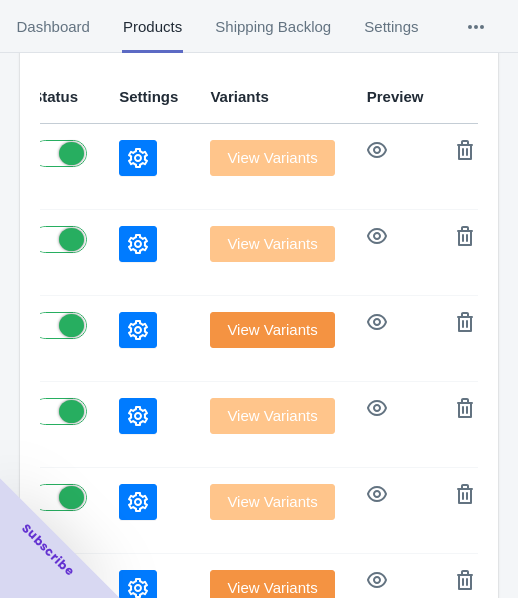 scroll, scrollTop: 400, scrollLeft: 0, axis: vertical 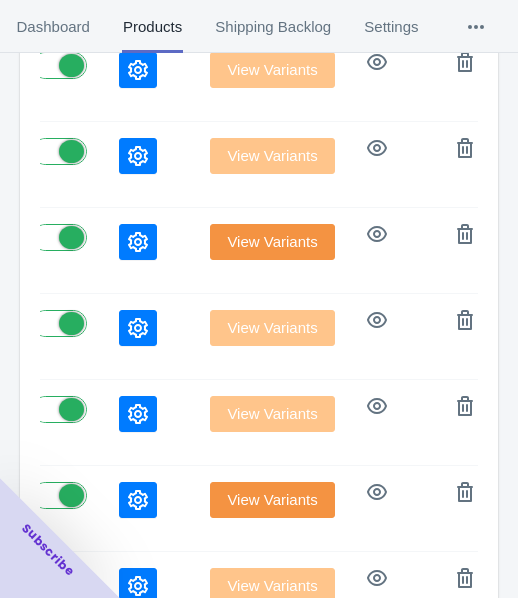click at bounding box center (148, 414) 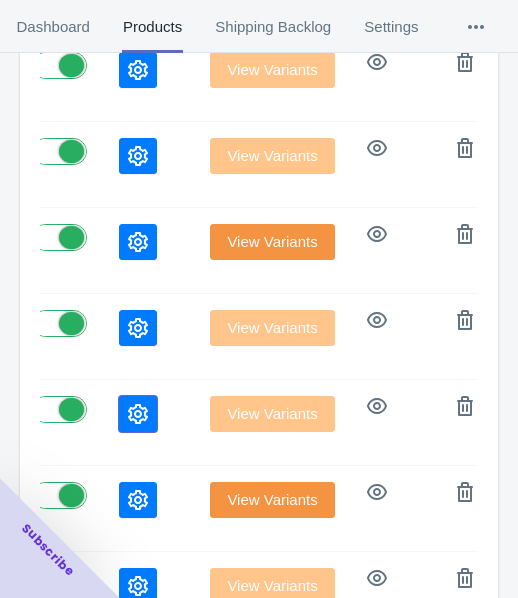 click at bounding box center (138, 414) 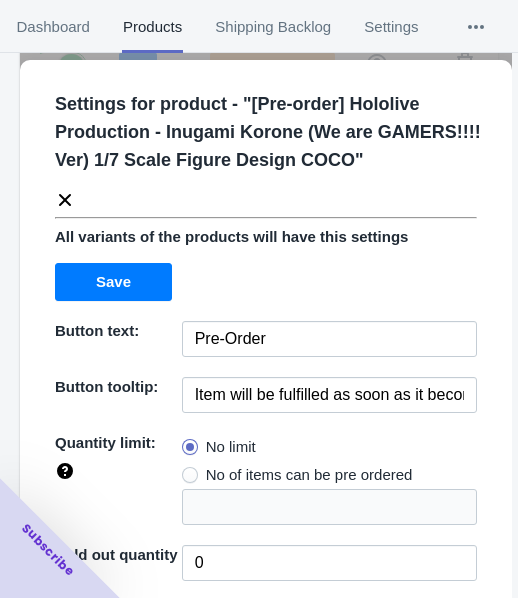 click 